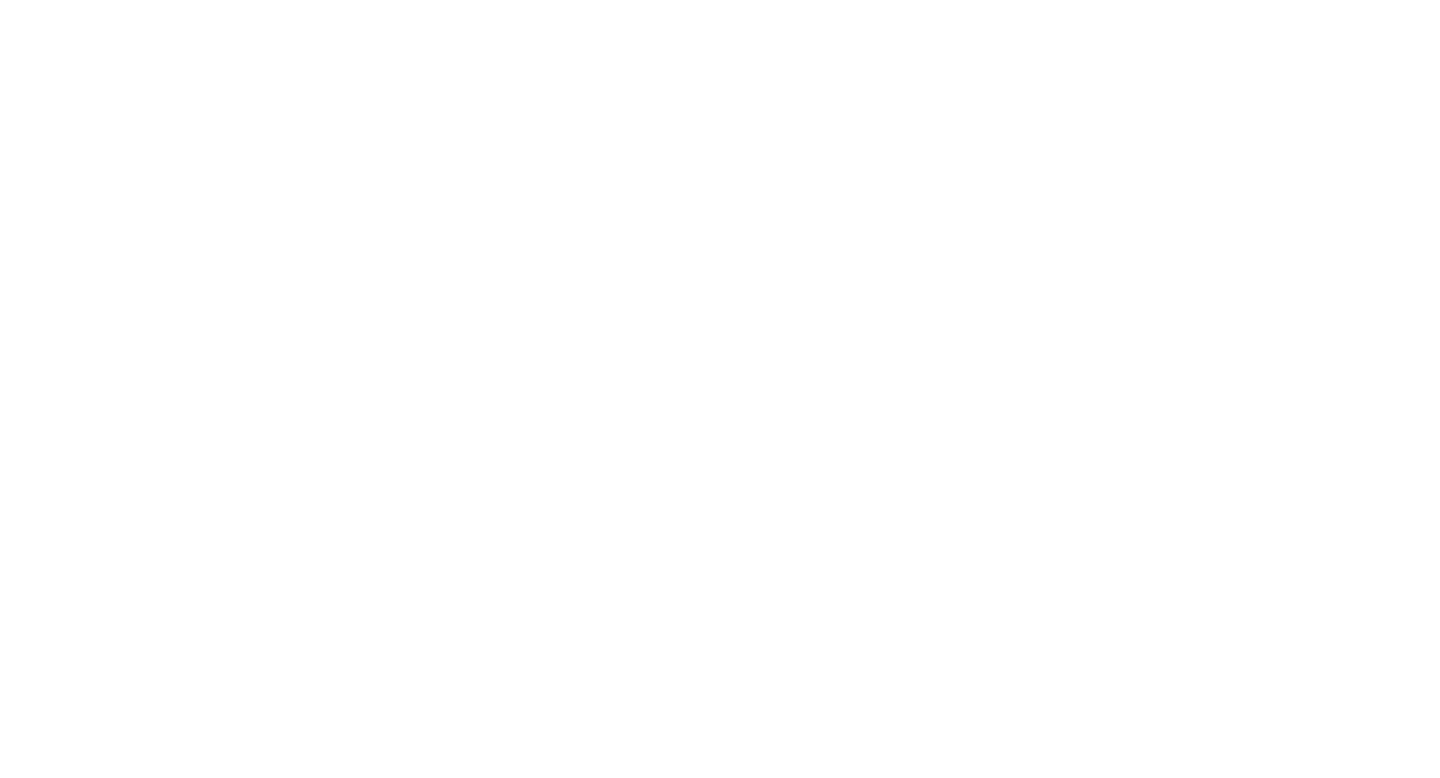 scroll, scrollTop: 0, scrollLeft: 0, axis: both 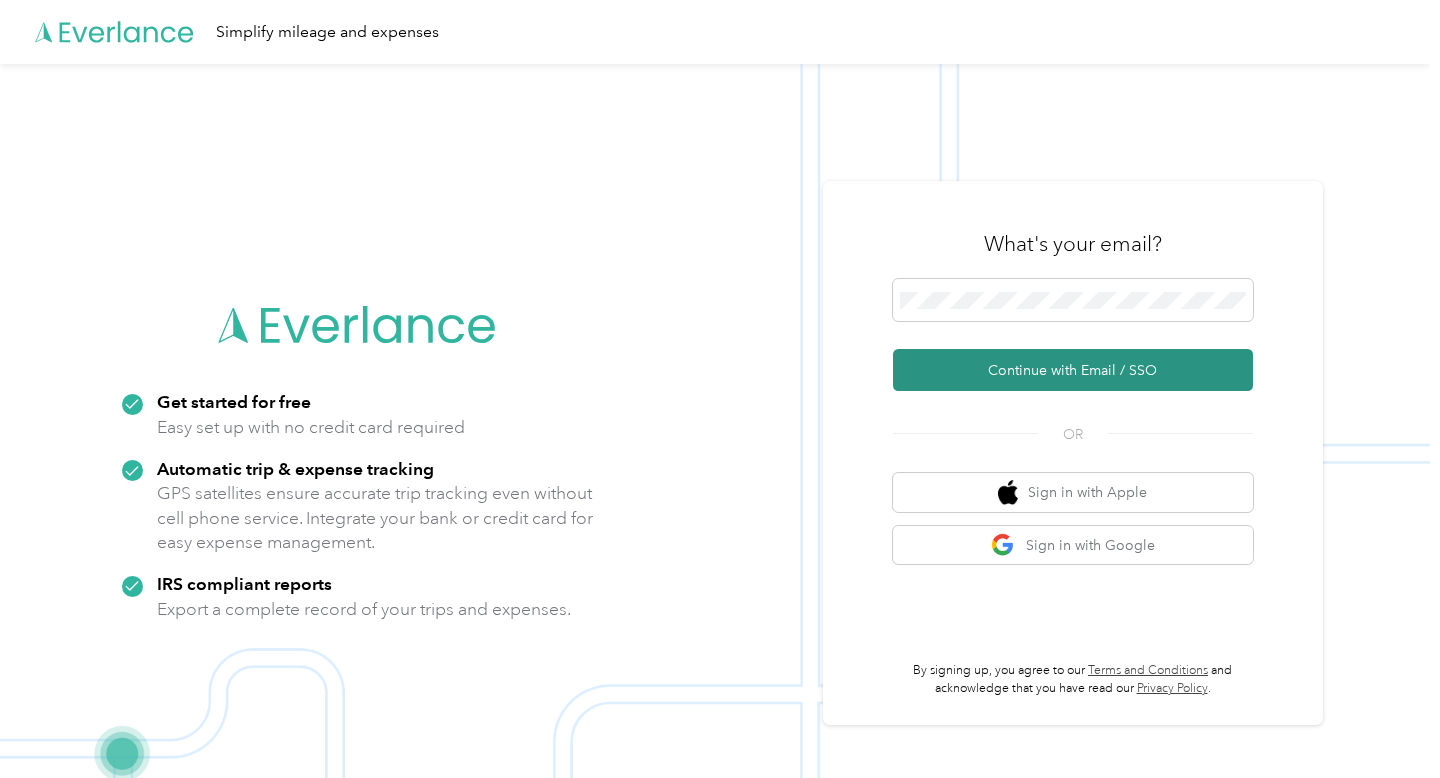 click on "Continue with Email / SSO" at bounding box center (1073, 370) 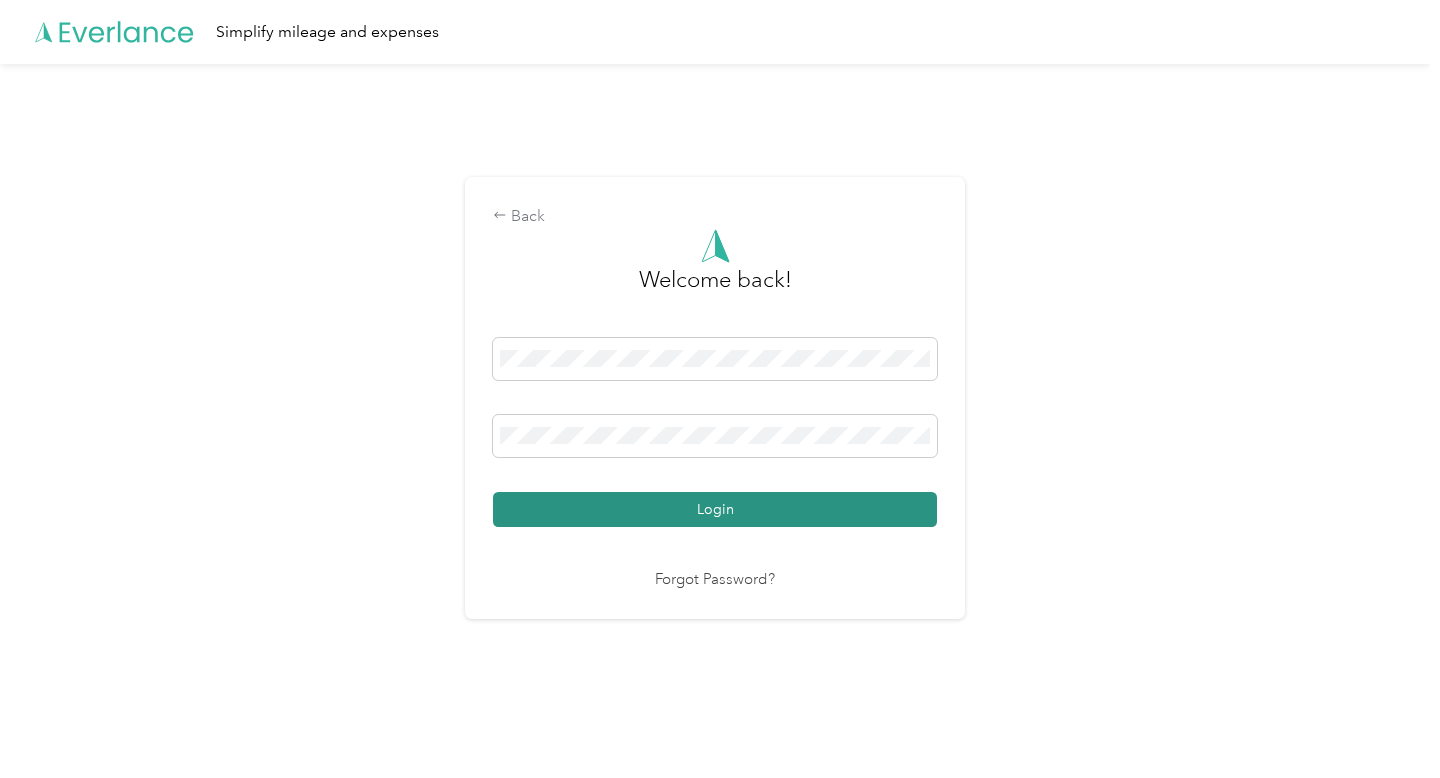 click on "Login" at bounding box center [715, 509] 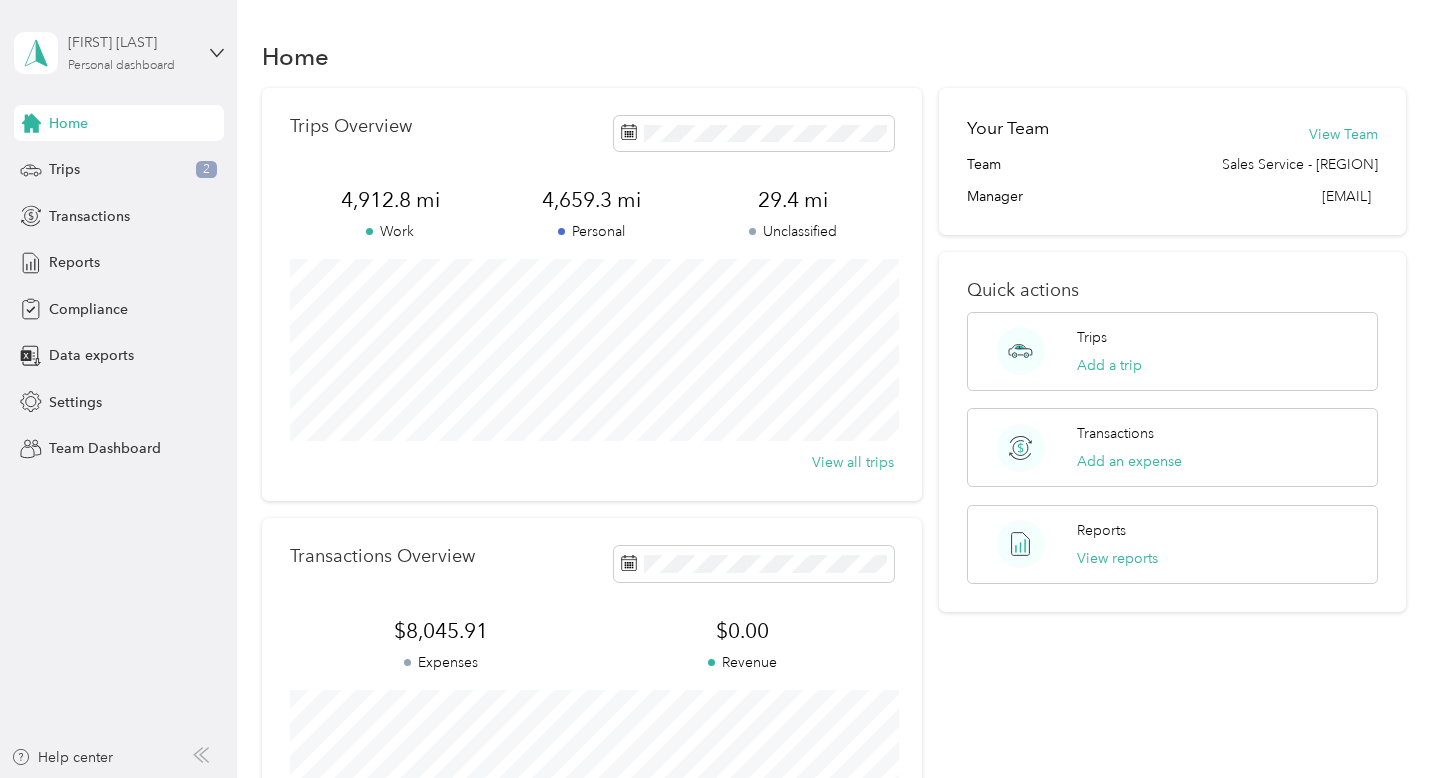 click on "Personal dashboard" at bounding box center (121, 66) 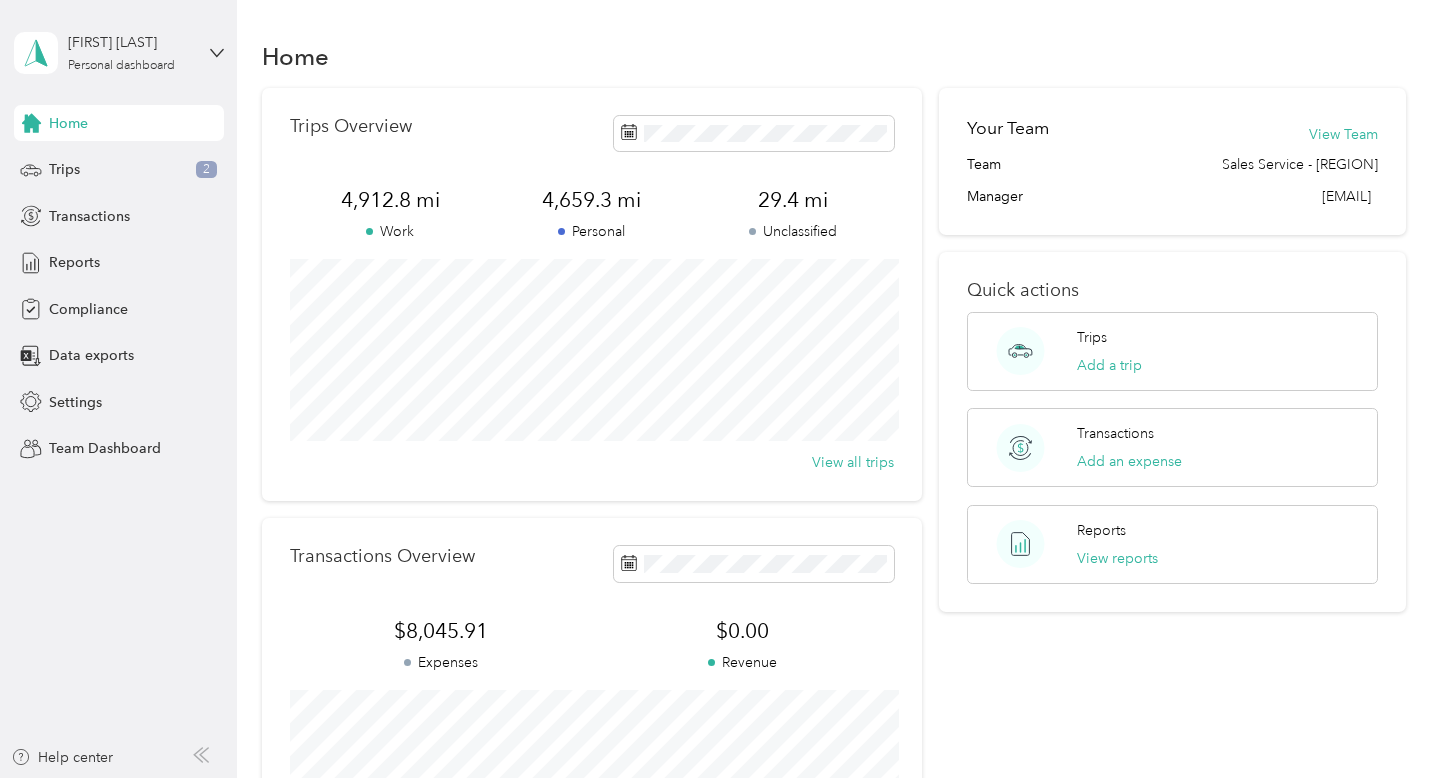 click on "Team dashboard" at bounding box center [166, 164] 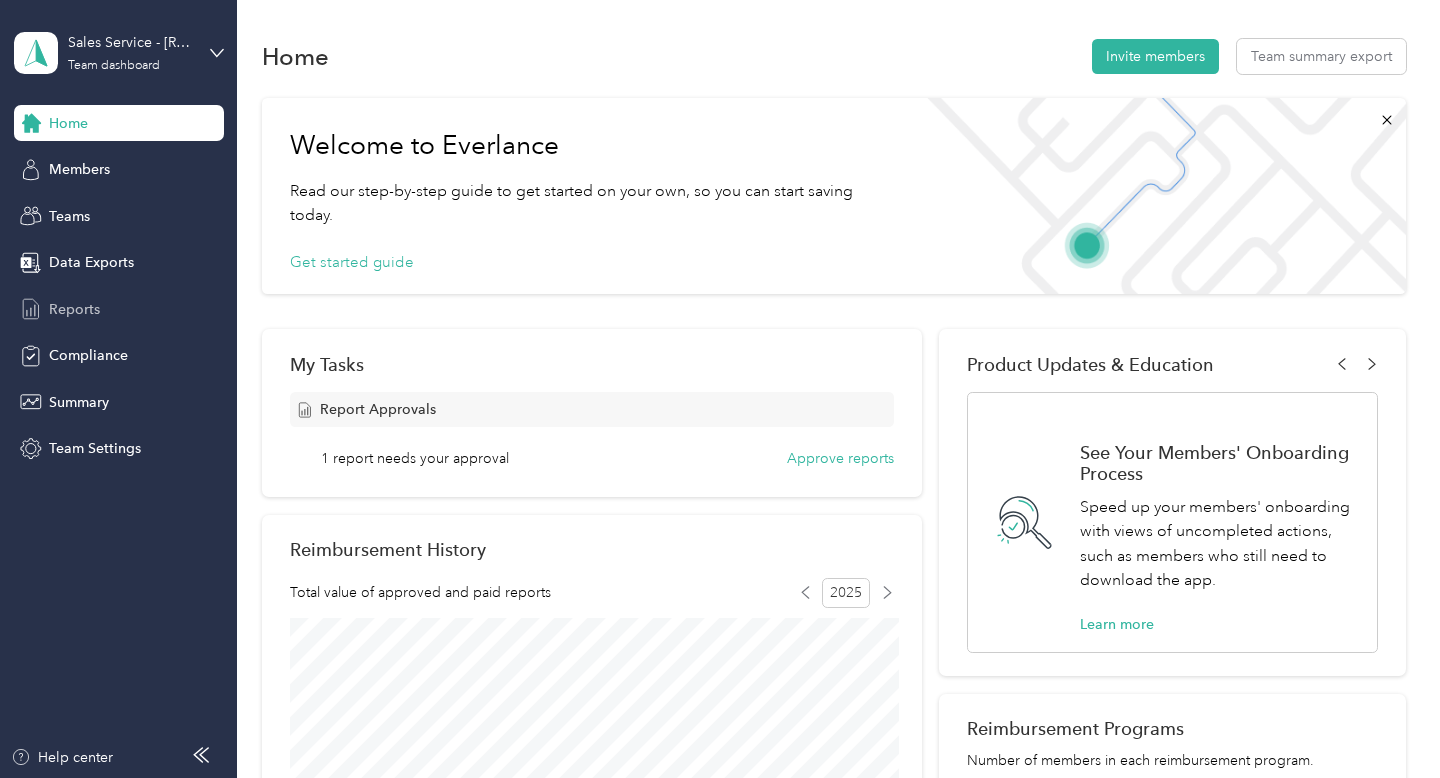 click on "Reports" at bounding box center [74, 309] 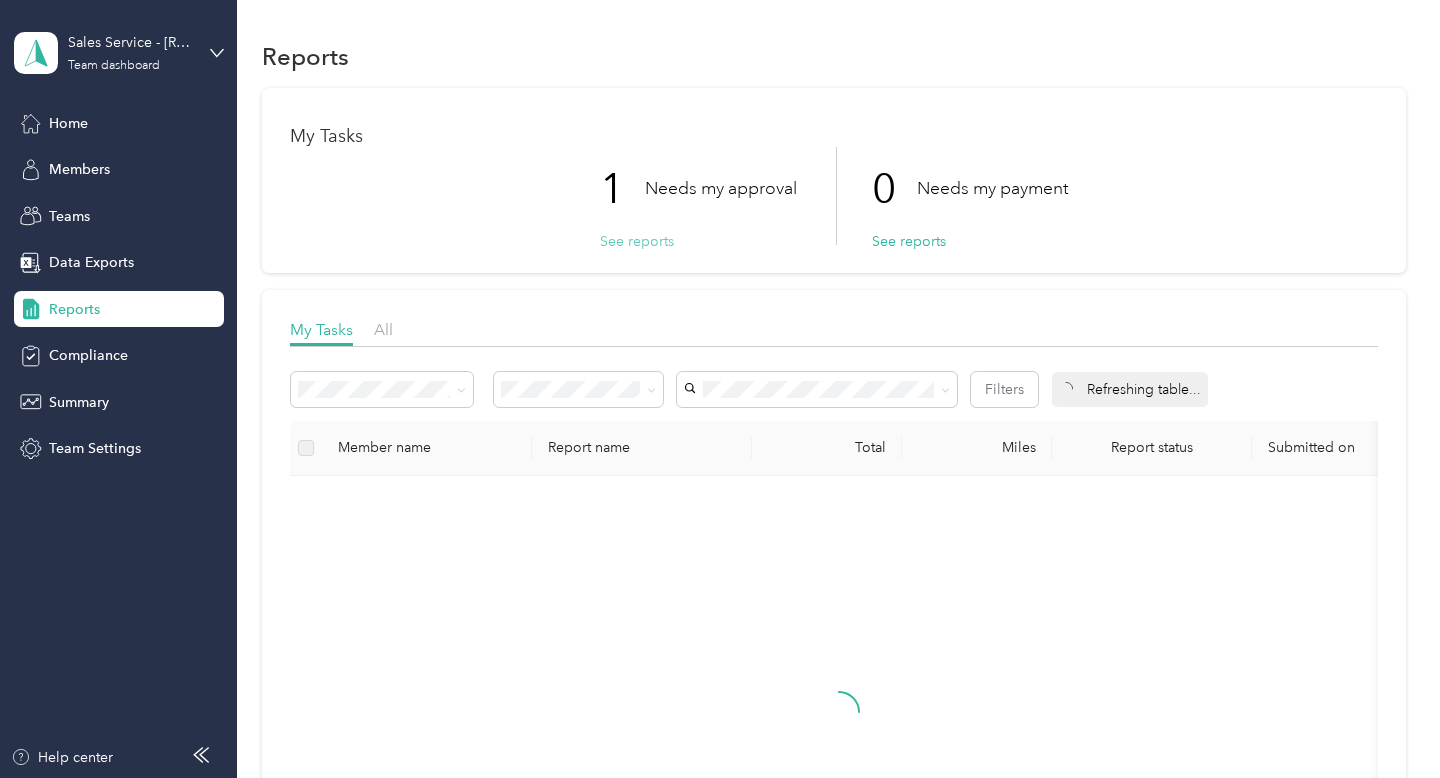 click on "See reports" at bounding box center (637, 241) 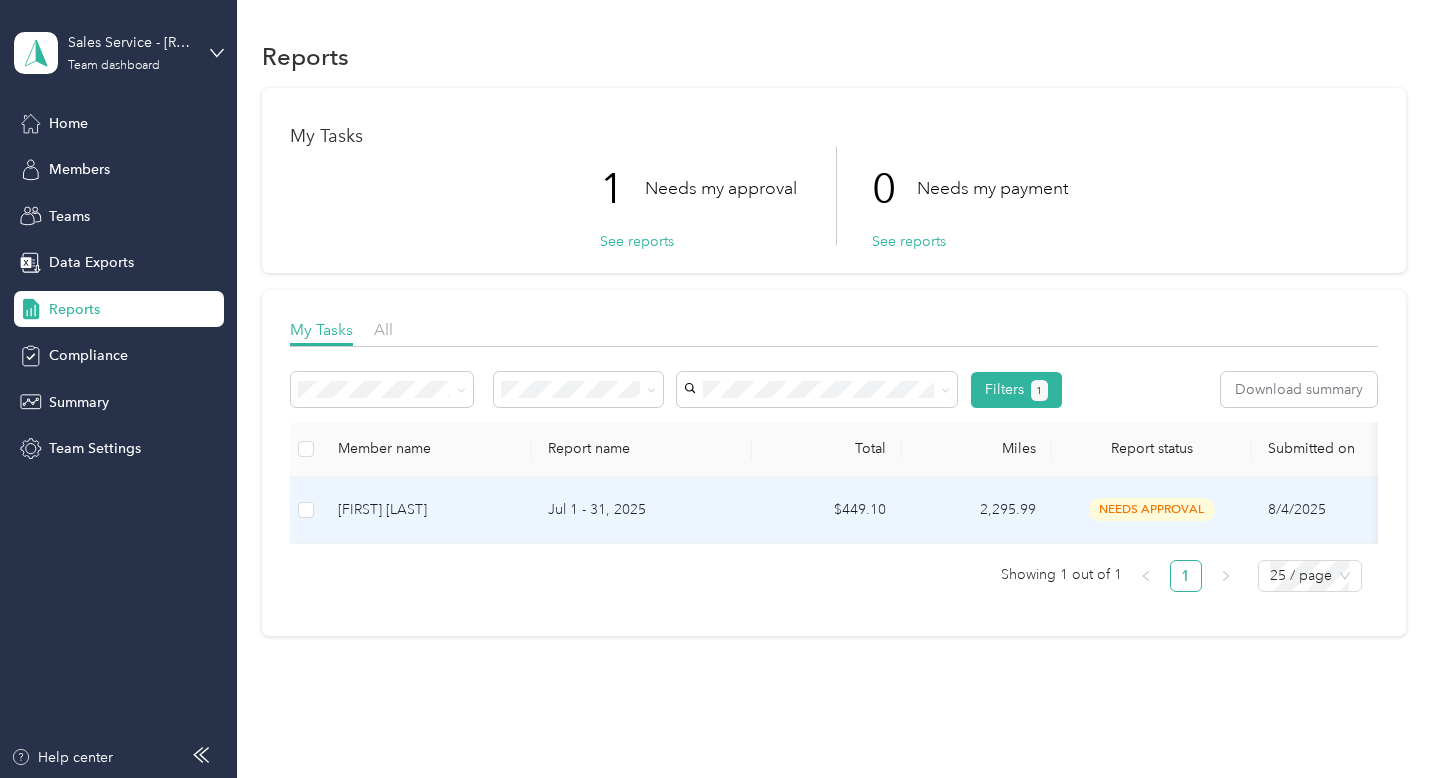click on "$449.10" at bounding box center (827, 510) 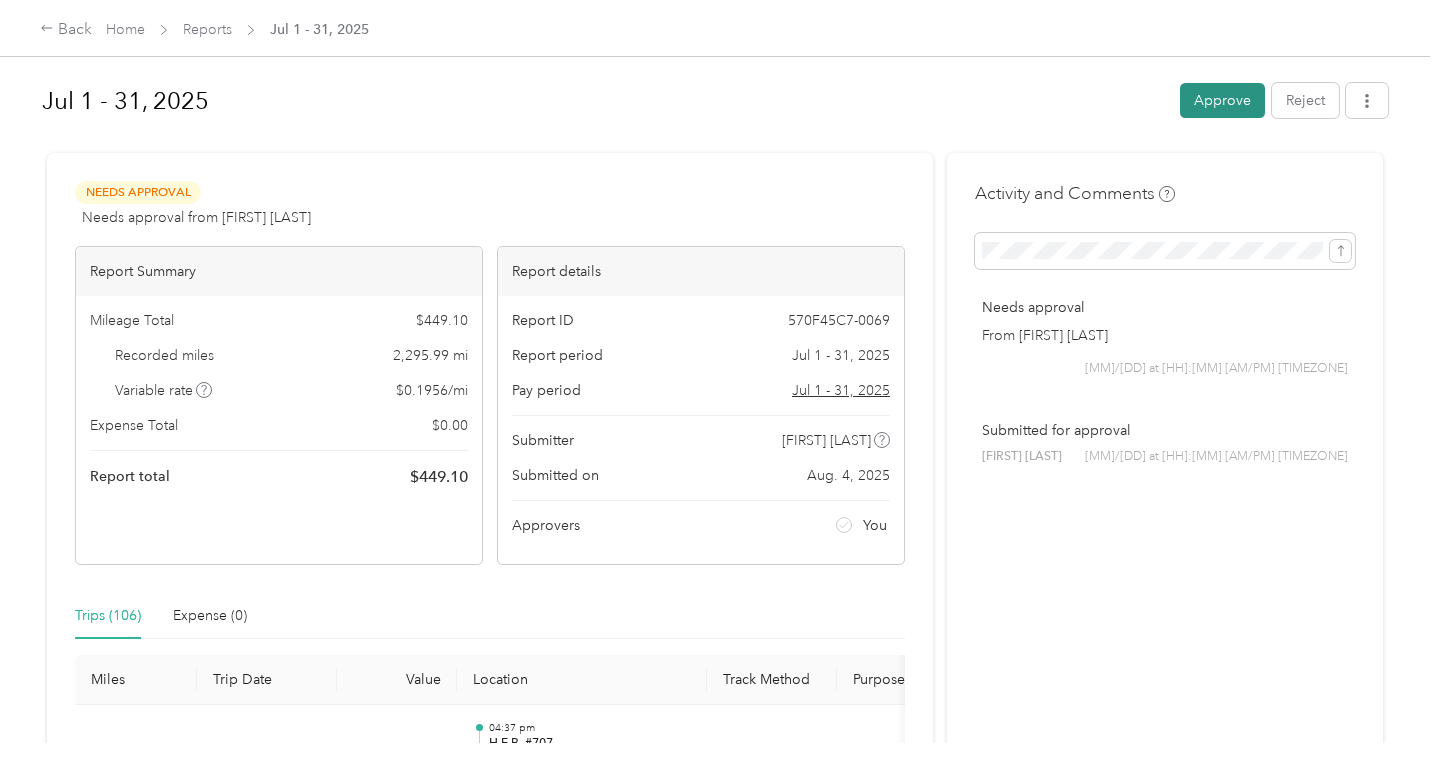 click on "Approve" at bounding box center [1222, 100] 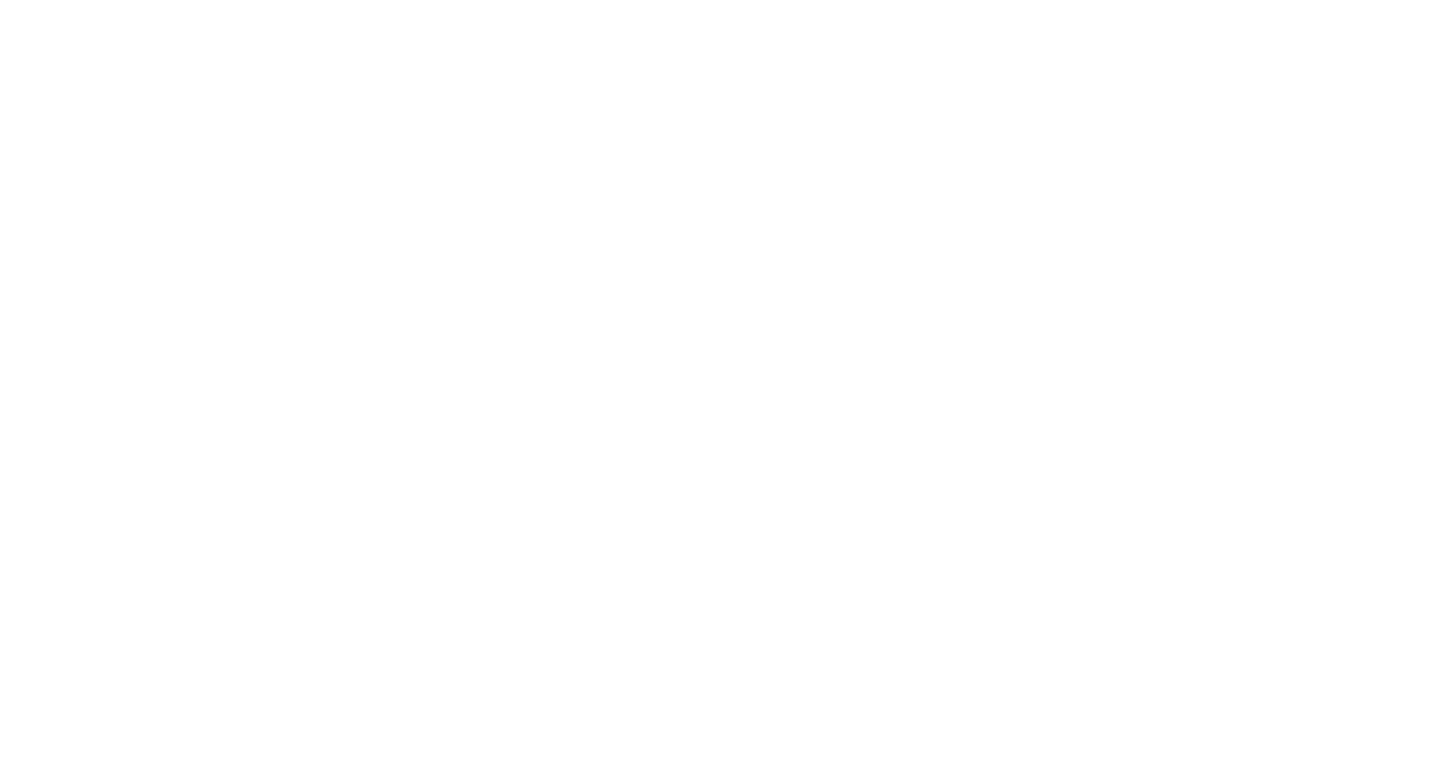 scroll, scrollTop: 0, scrollLeft: 0, axis: both 